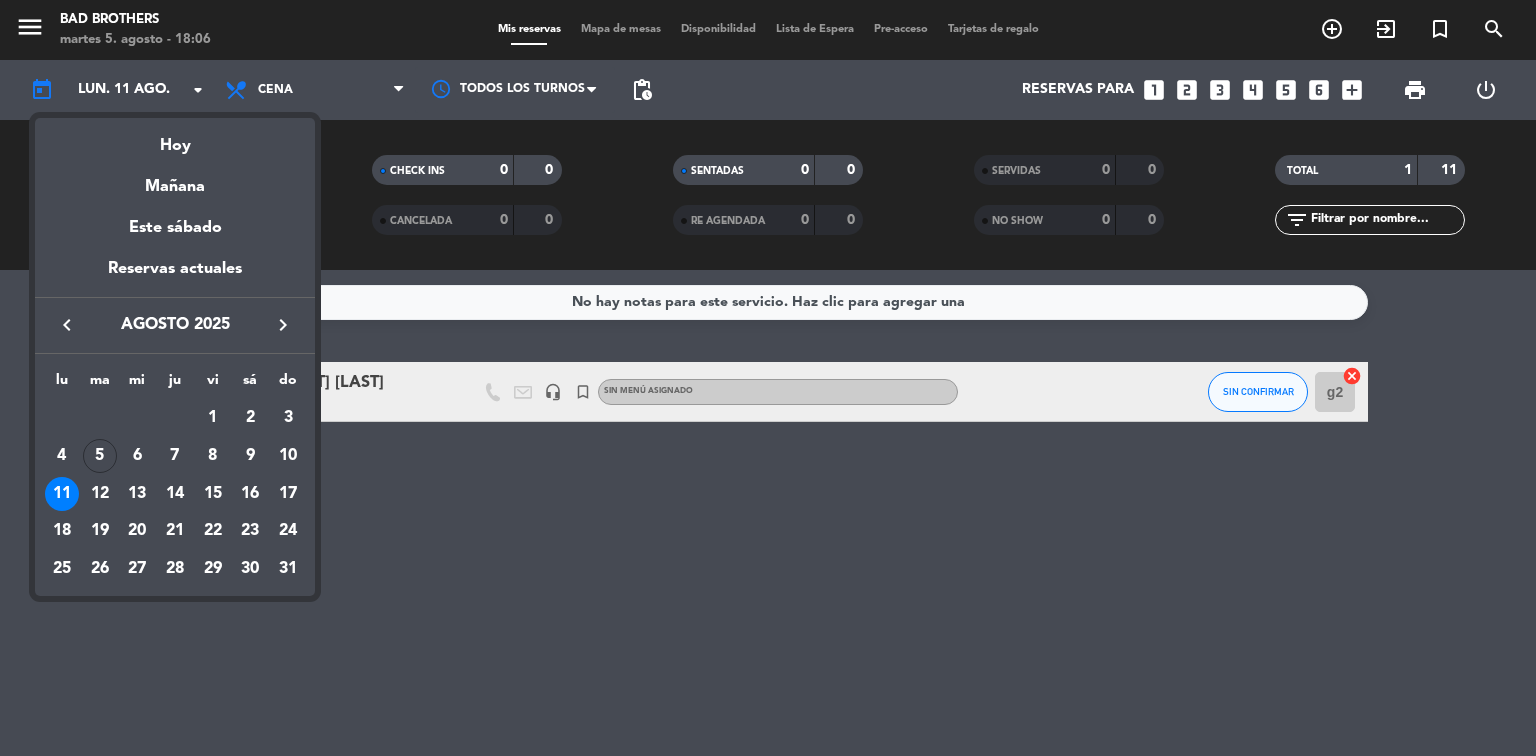 scroll, scrollTop: 0, scrollLeft: 0, axis: both 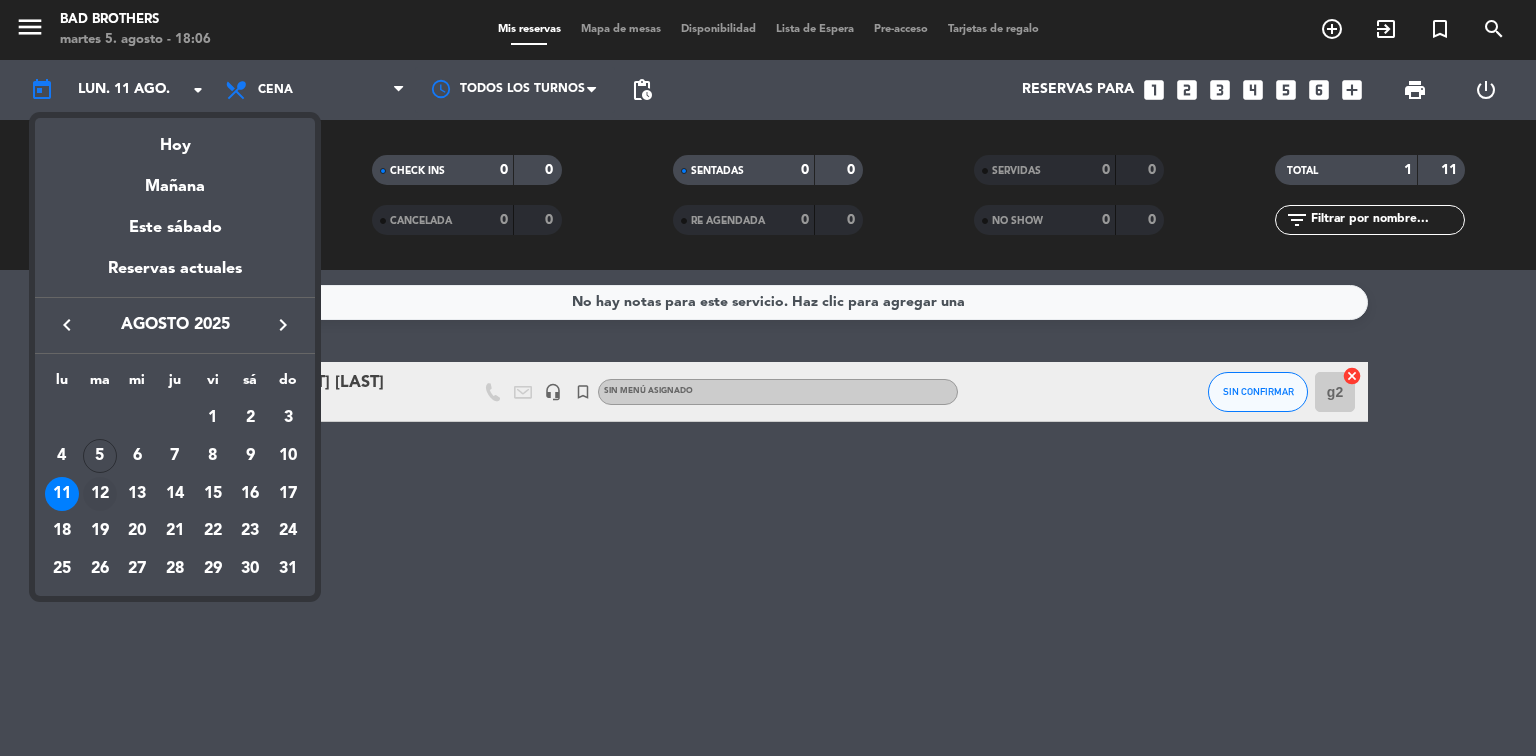 click on "12" at bounding box center [100, 494] 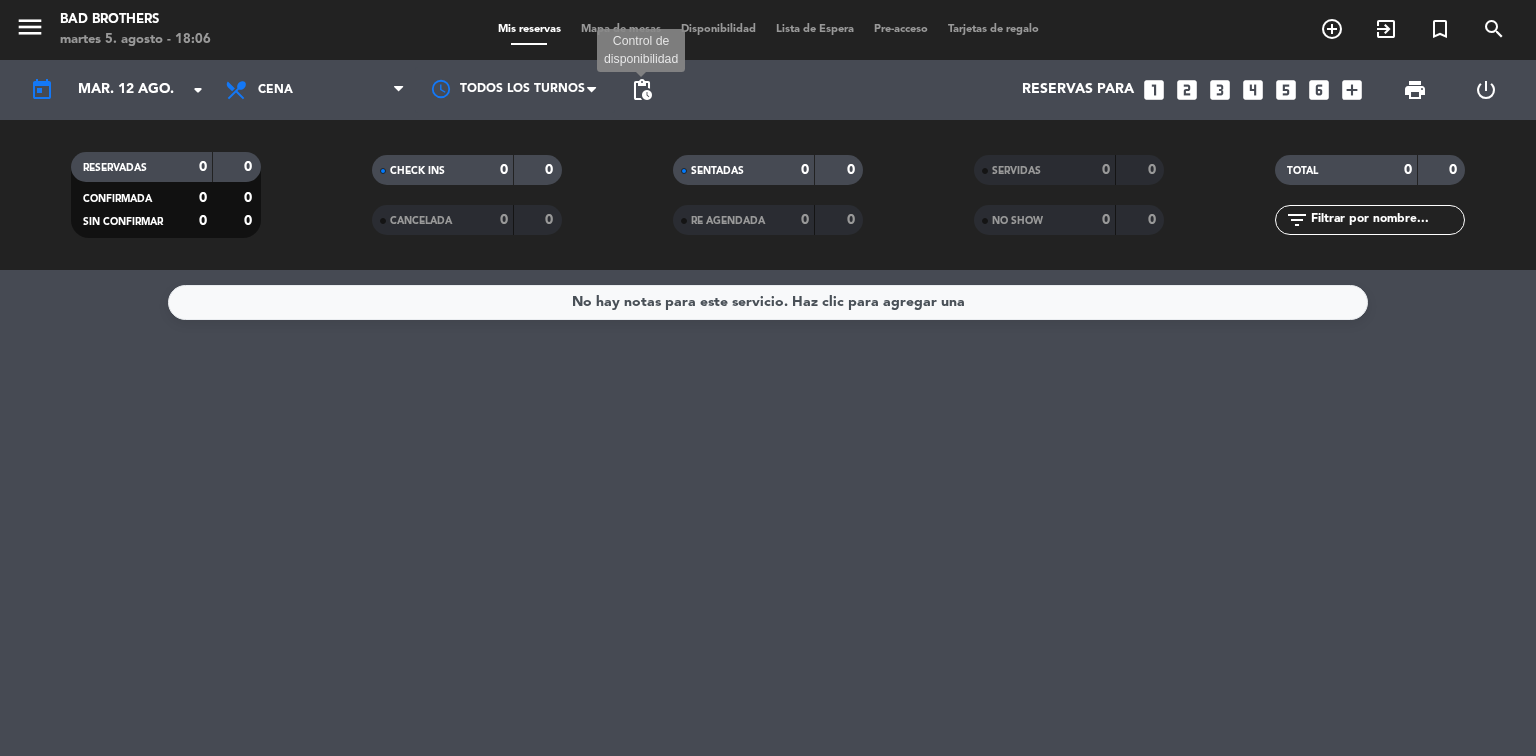 click on "pending_actions" 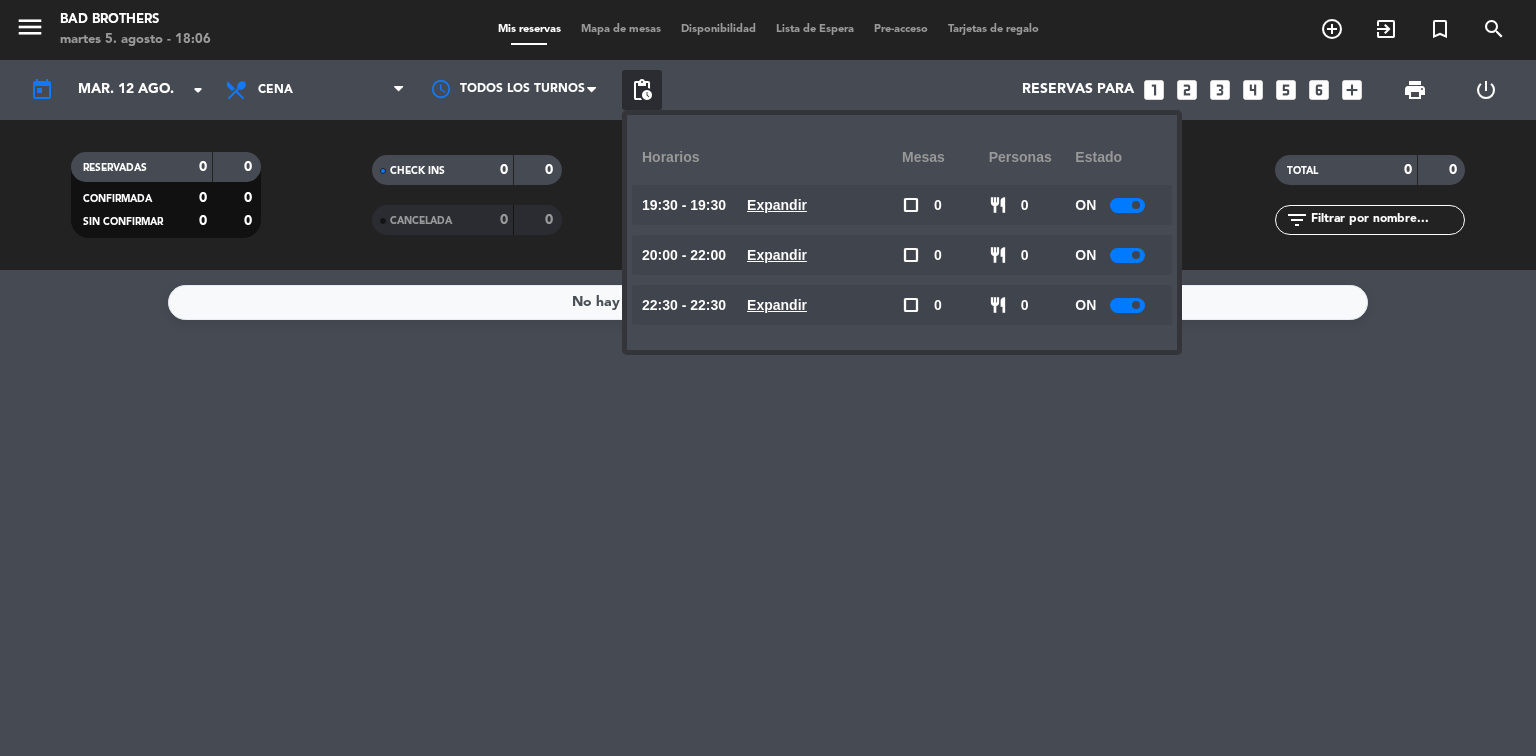 click 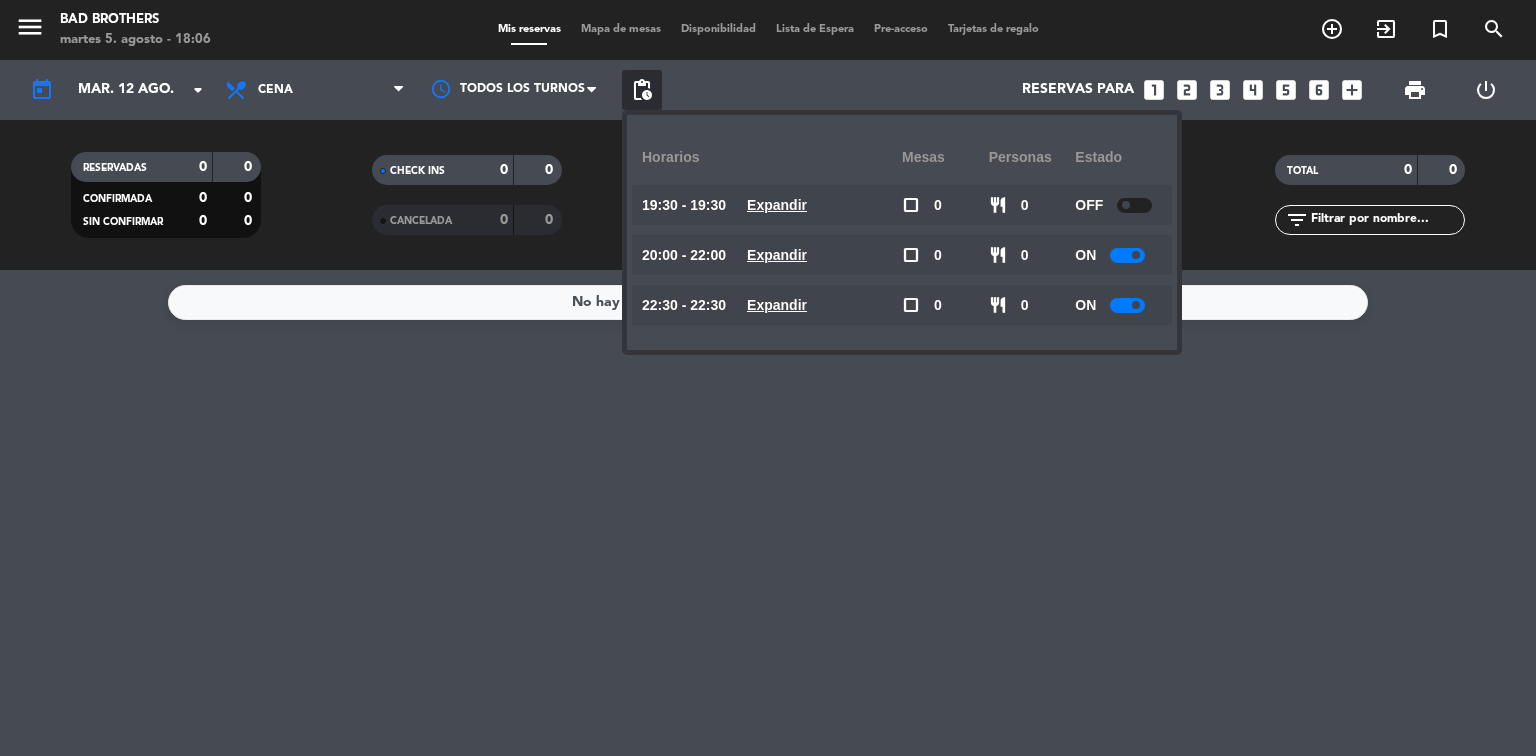 click 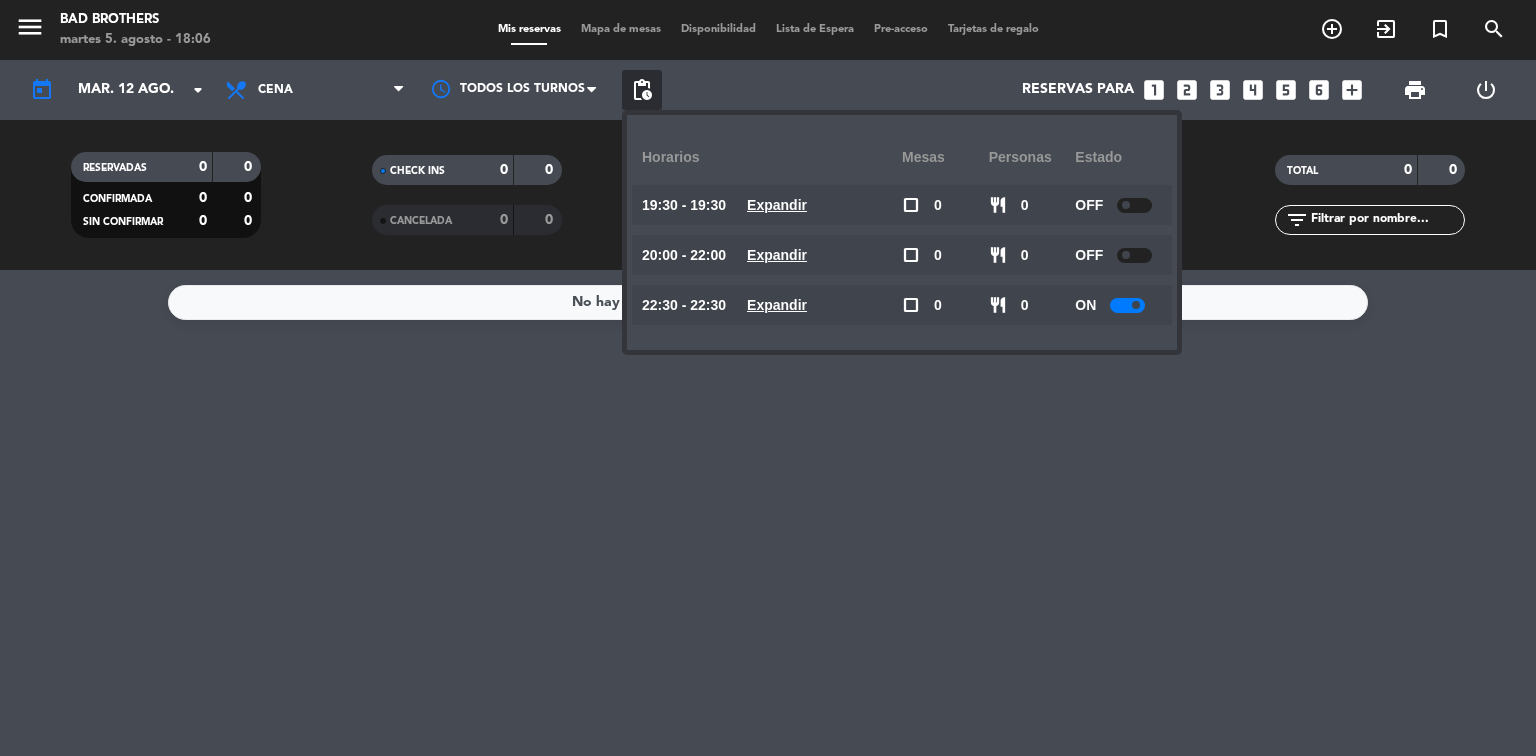 click 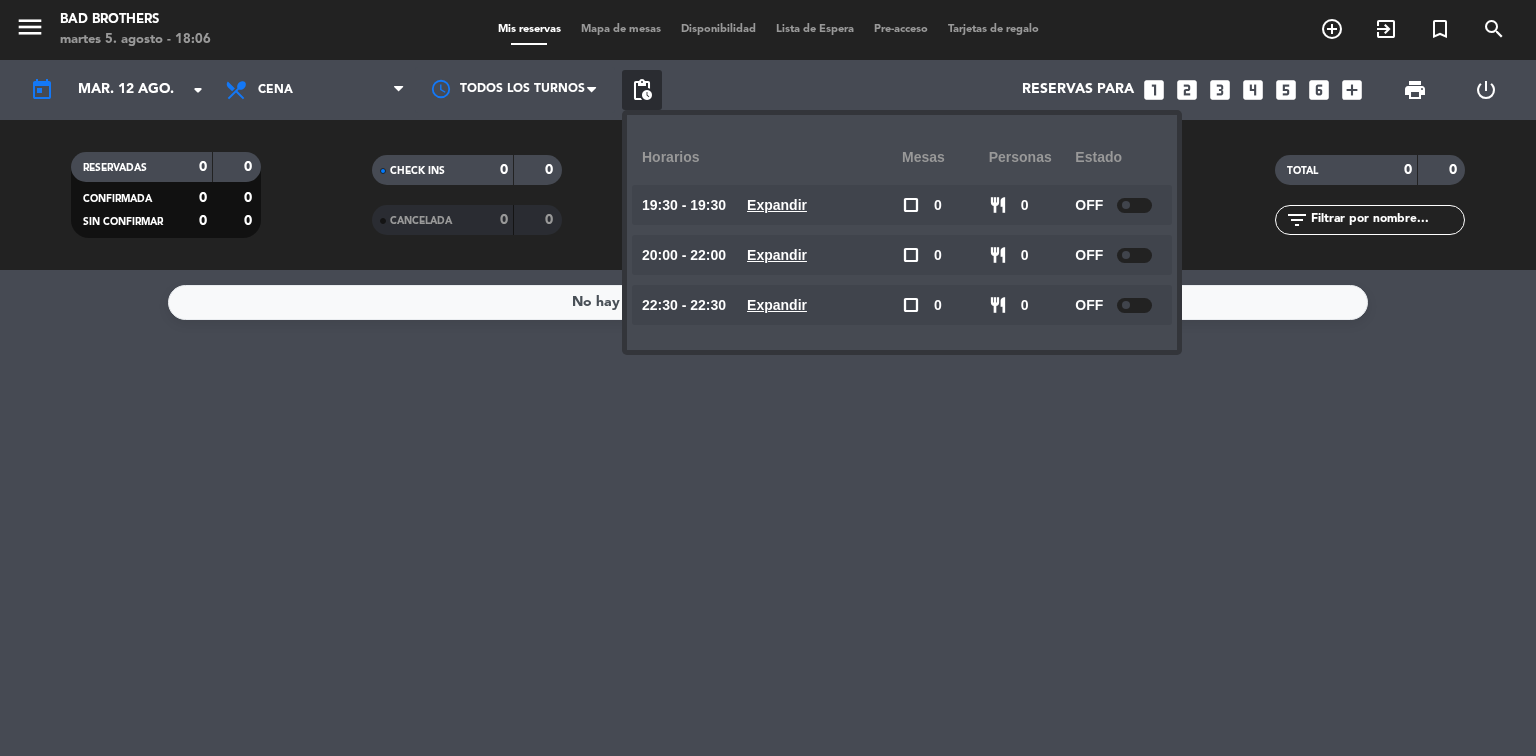 click 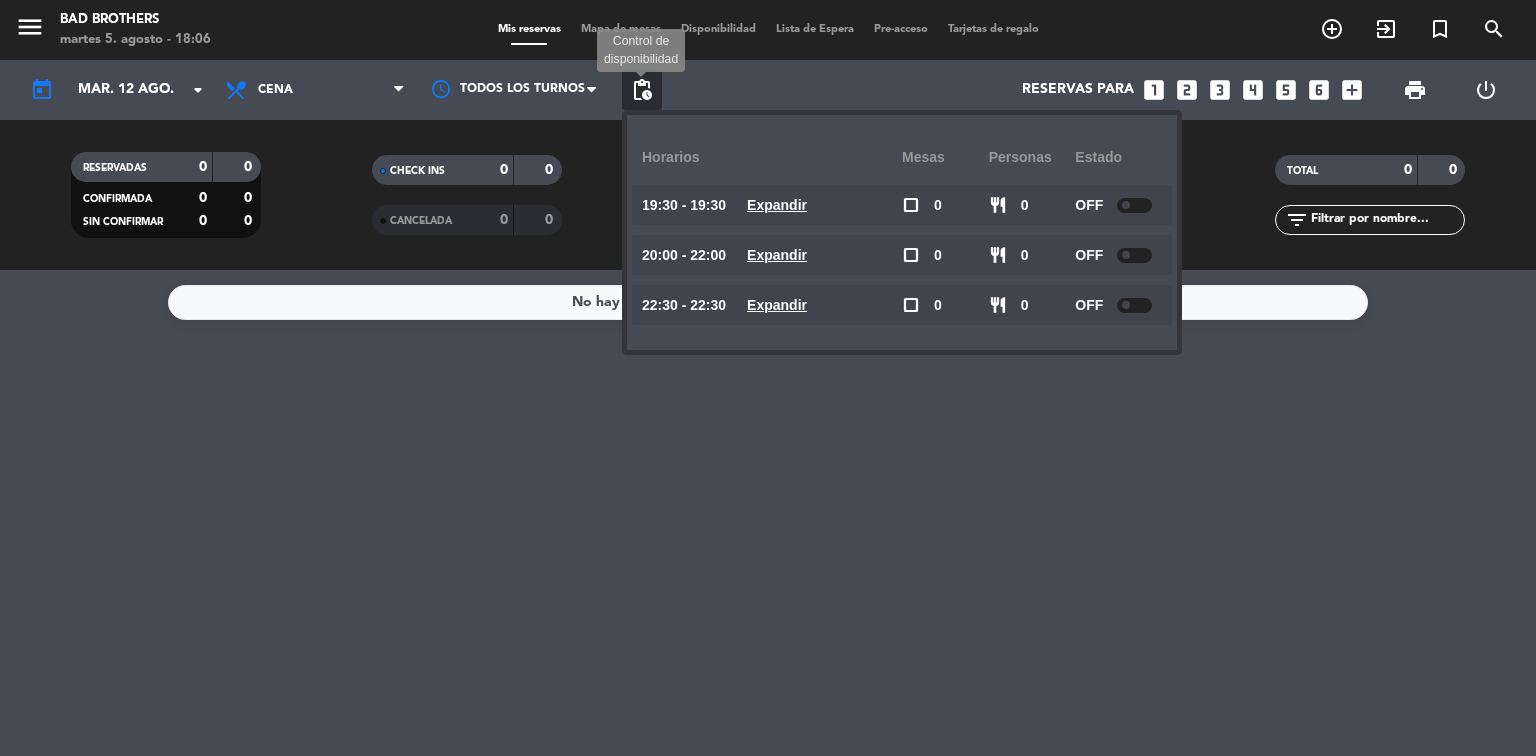 click on "pending_actions" 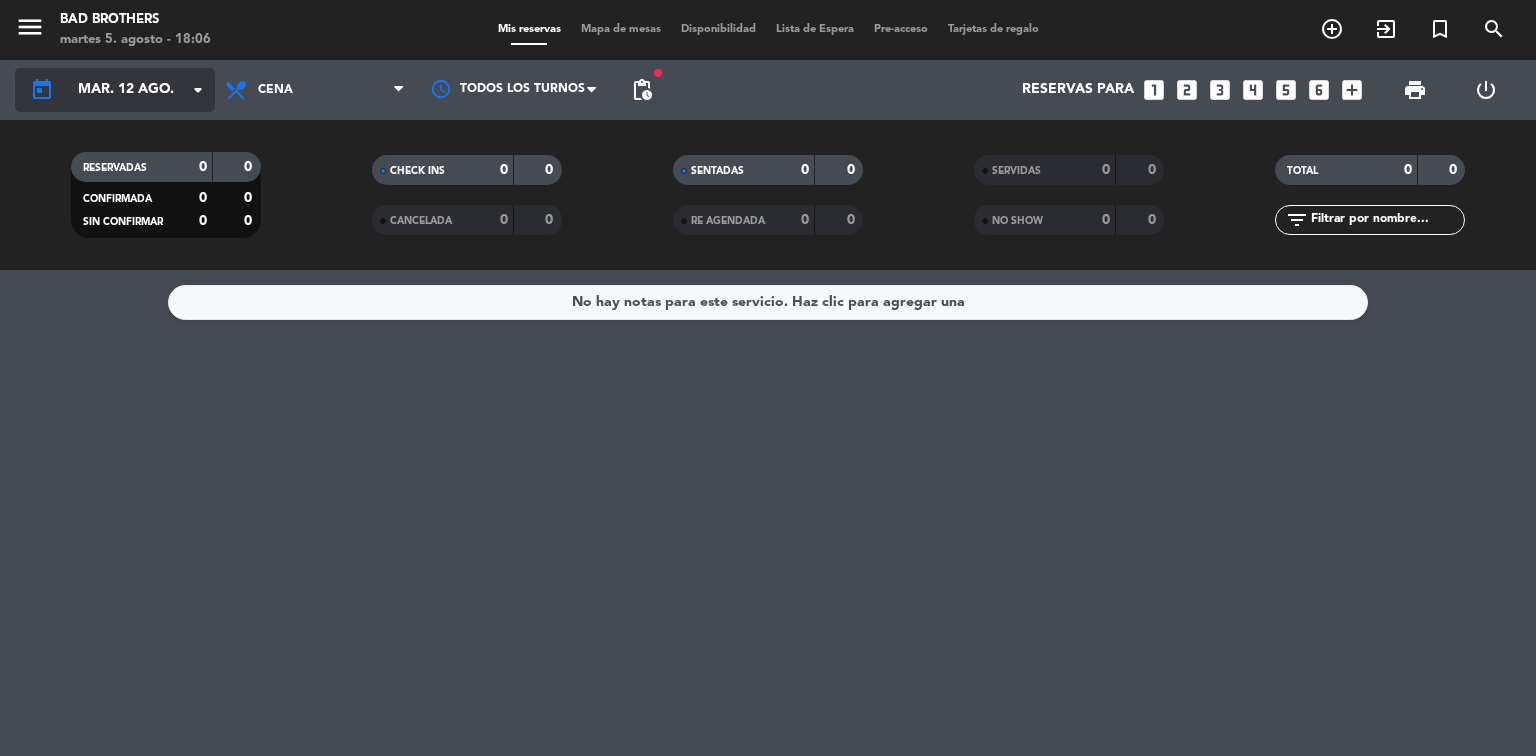 click on "mar. 12 ago." 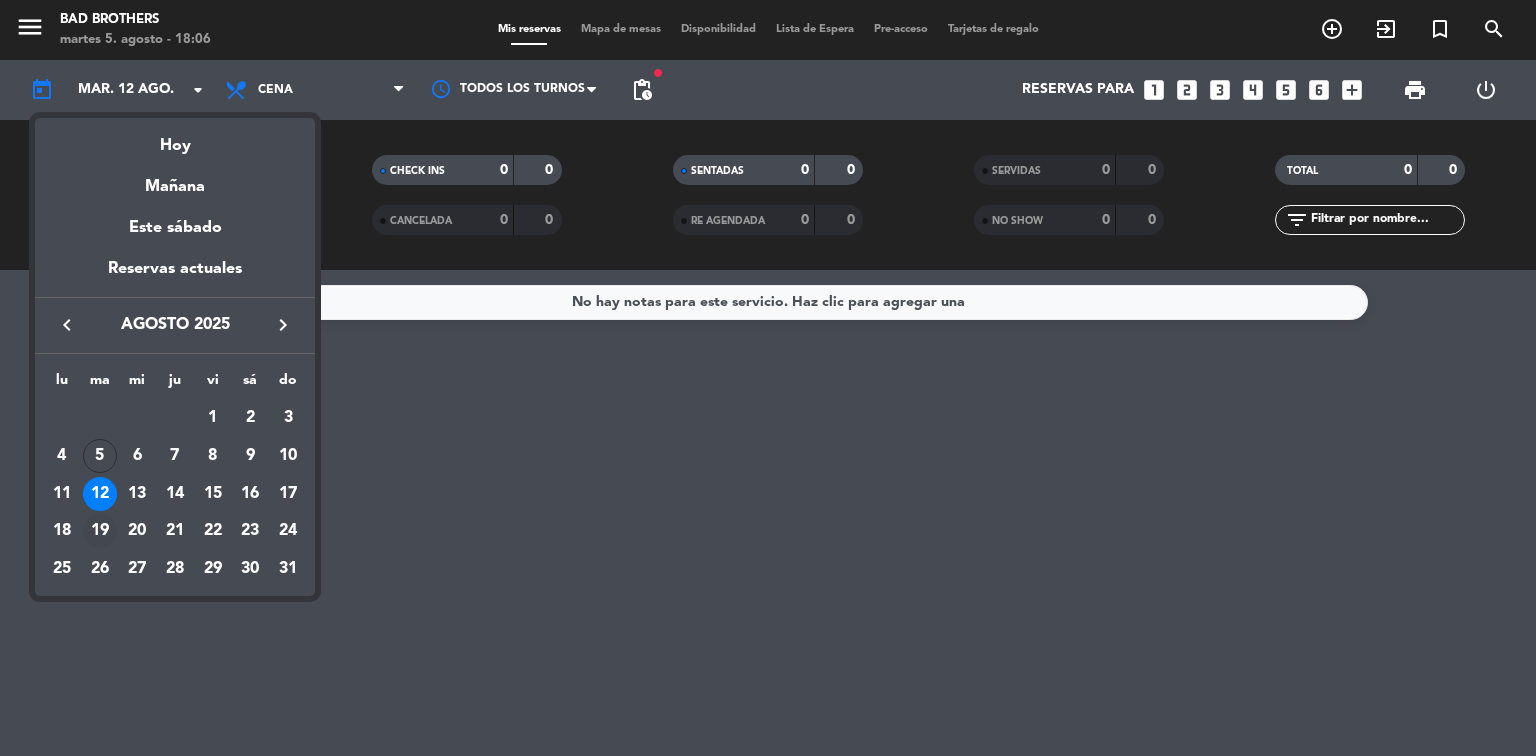 click on "19" at bounding box center (100, 531) 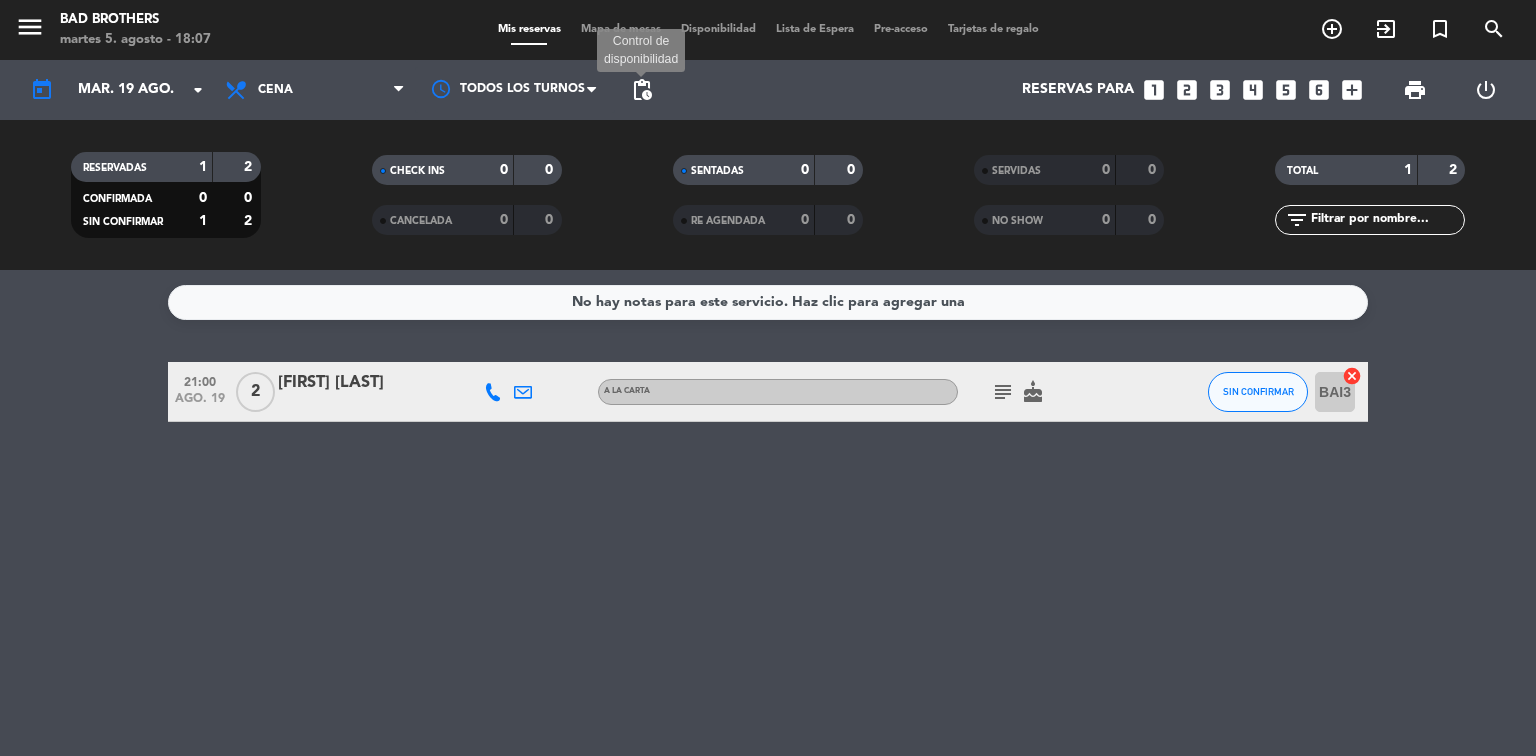 click on "pending_actions" 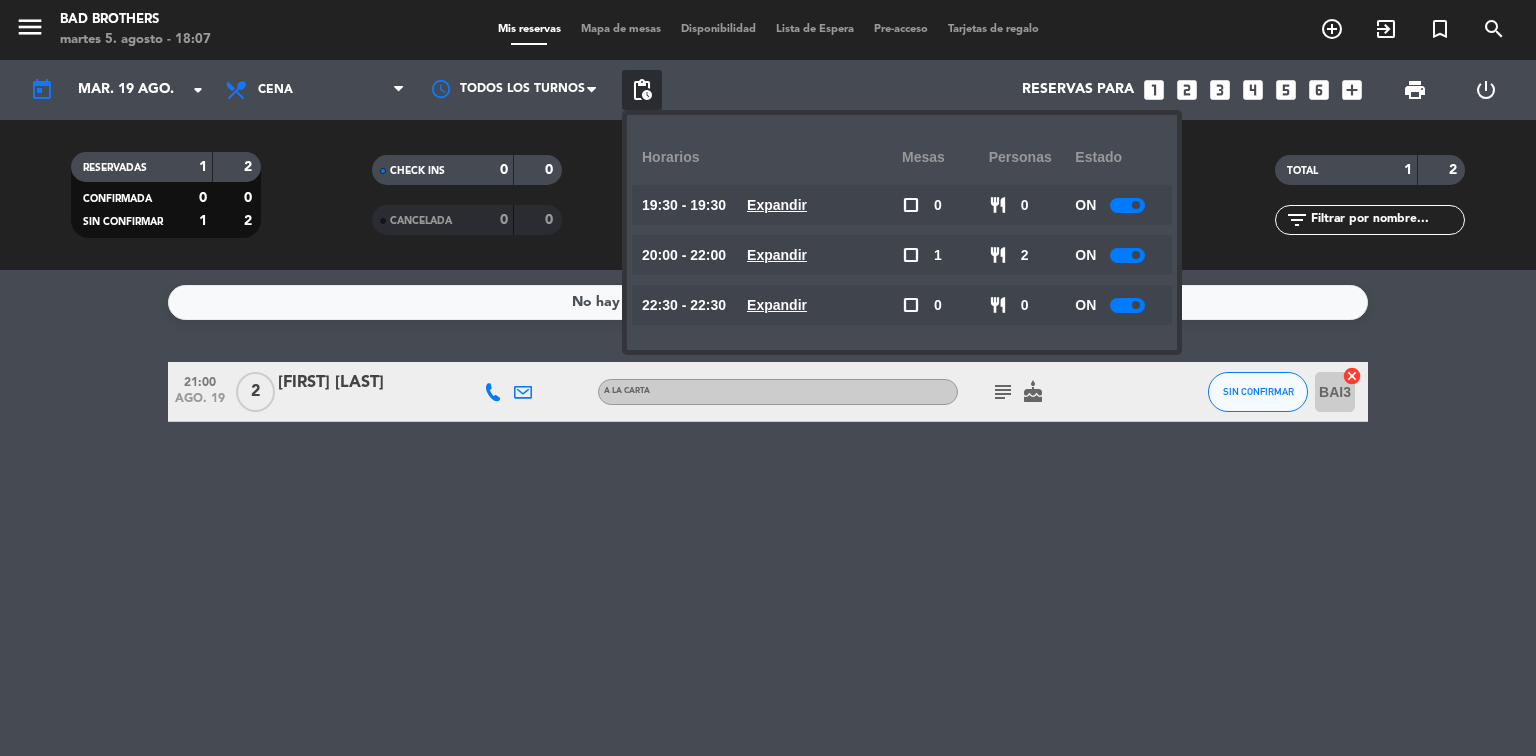 click 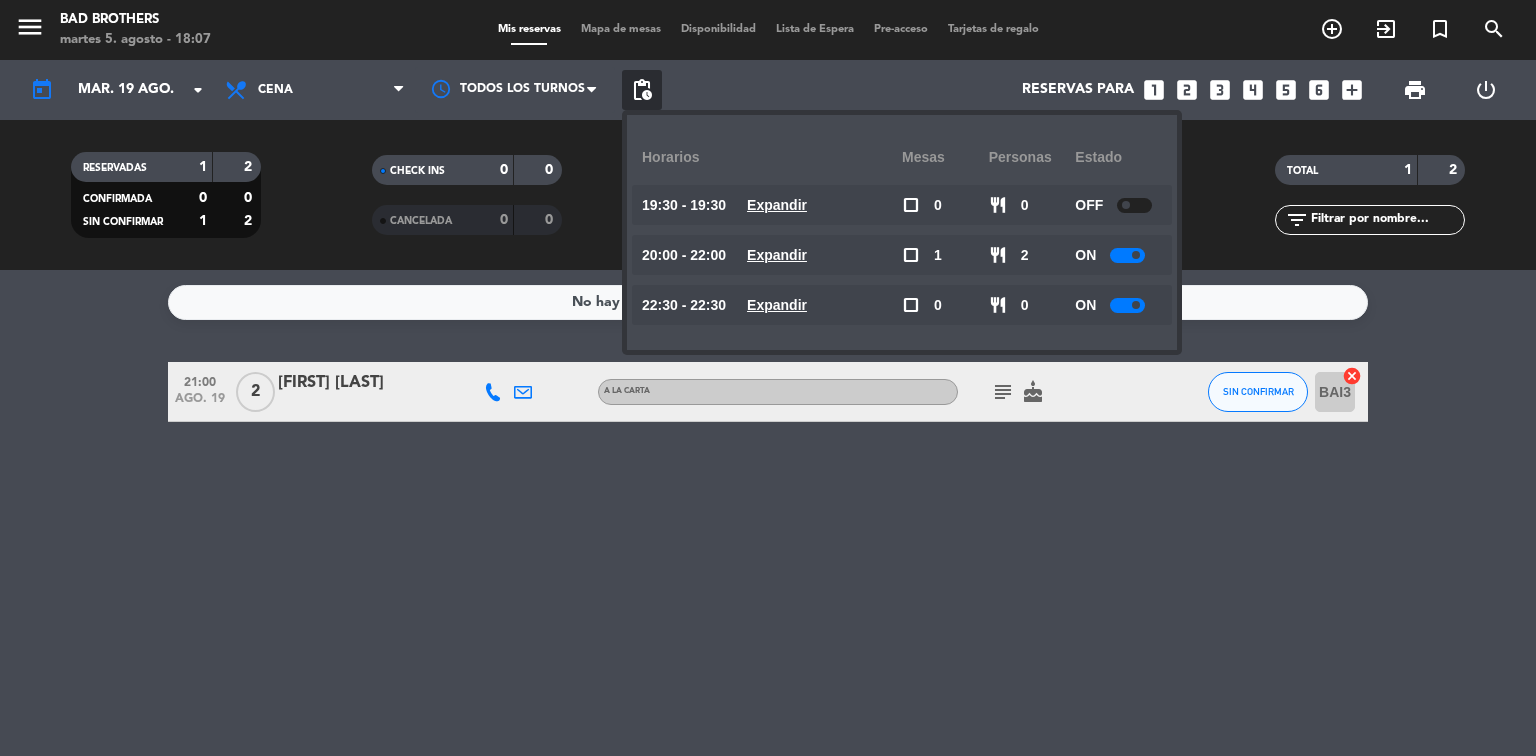click 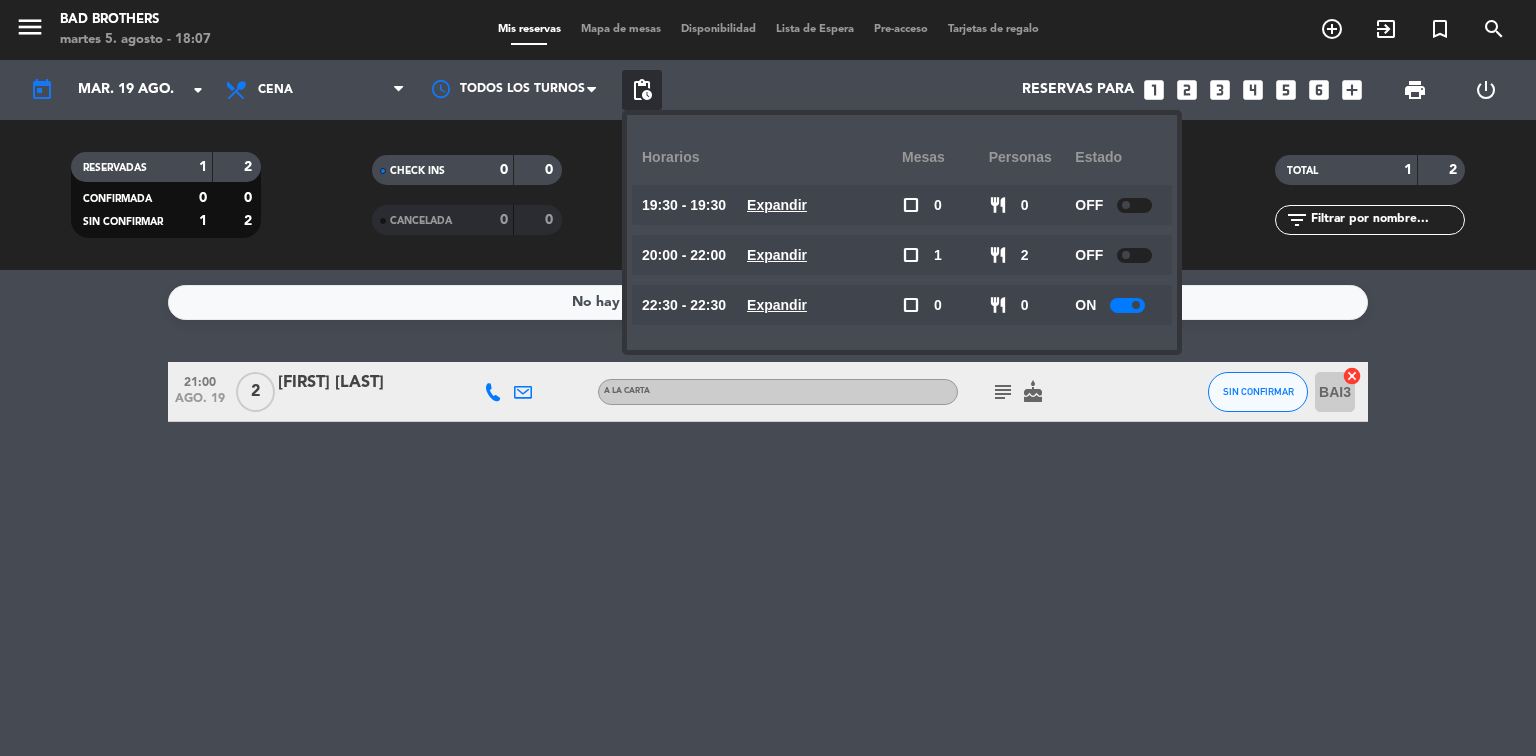 click 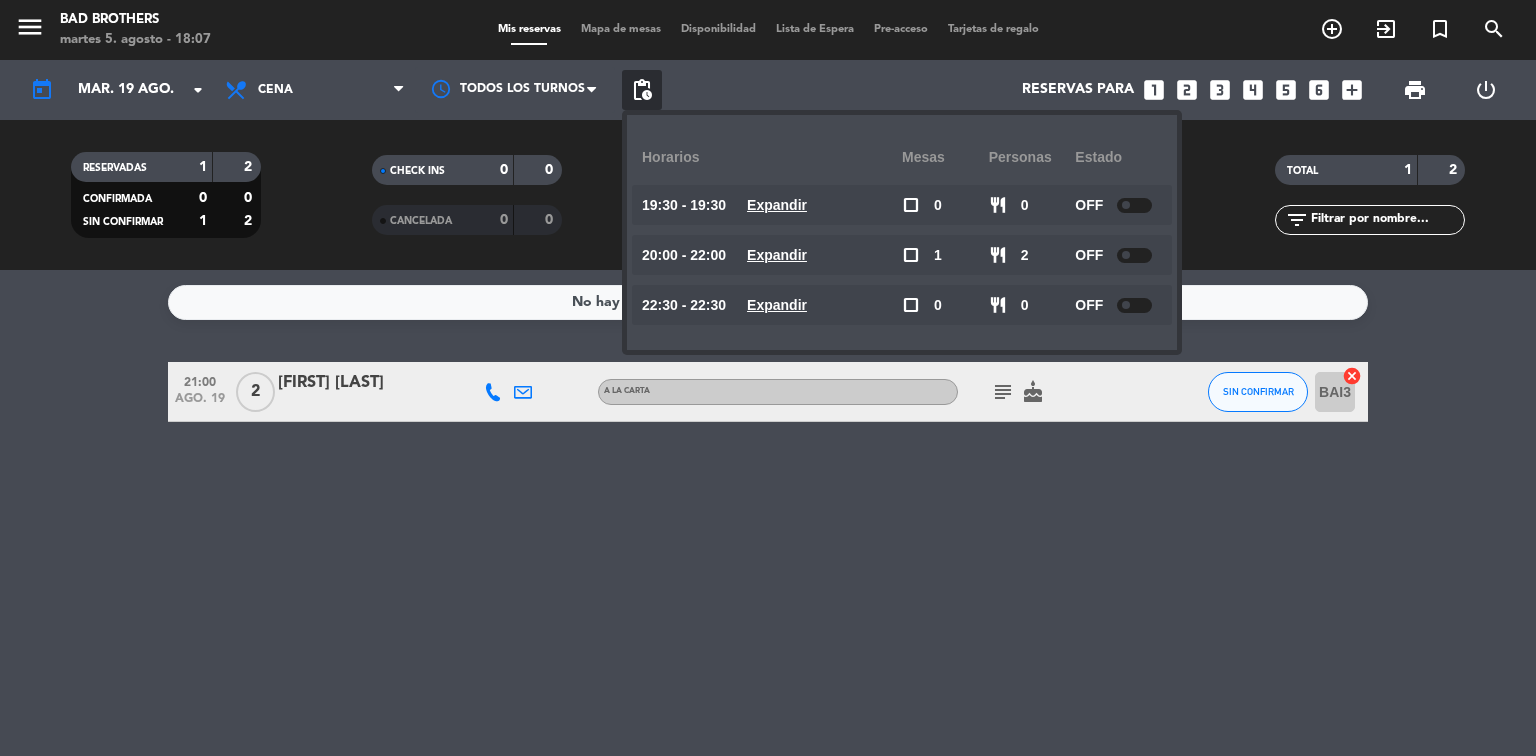 click 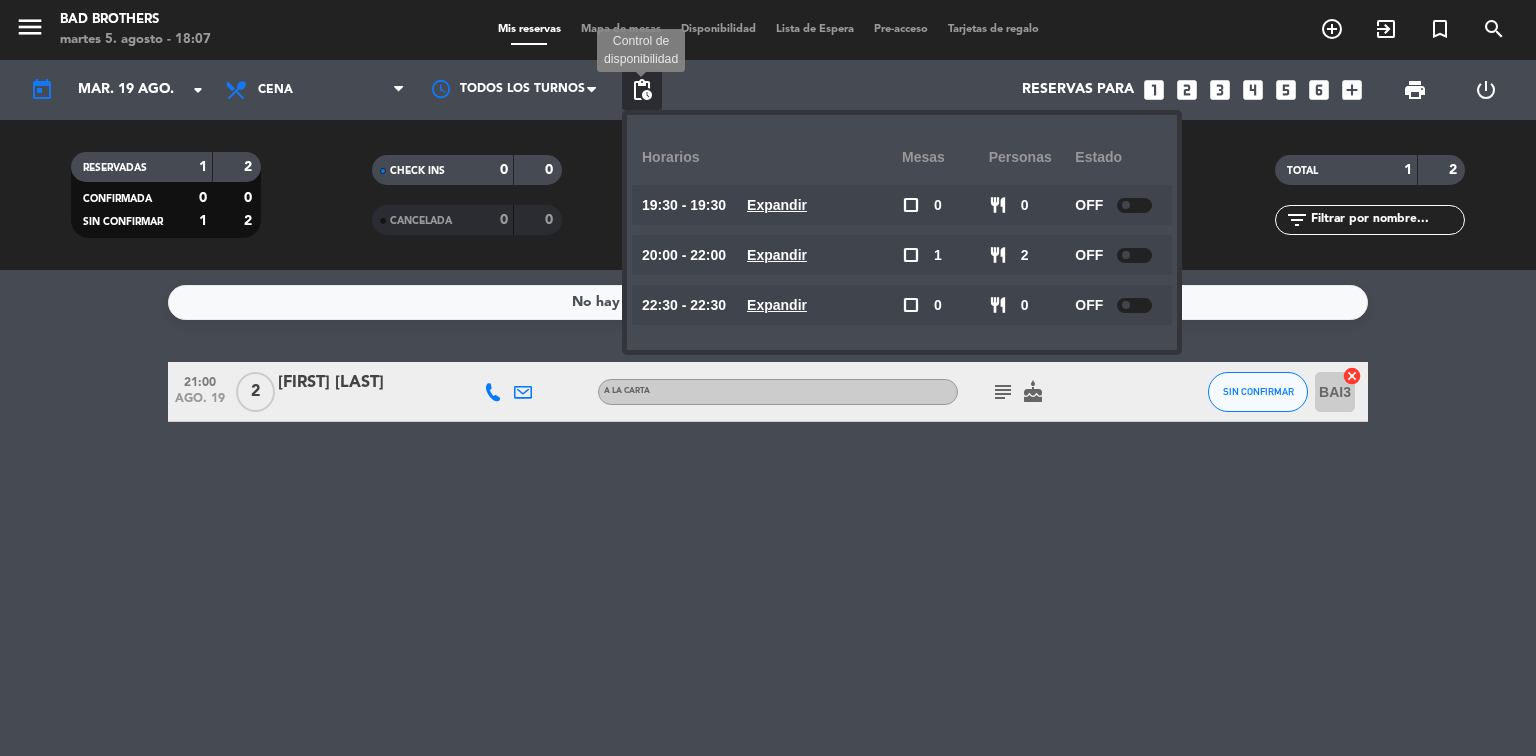 click on "pending_actions" 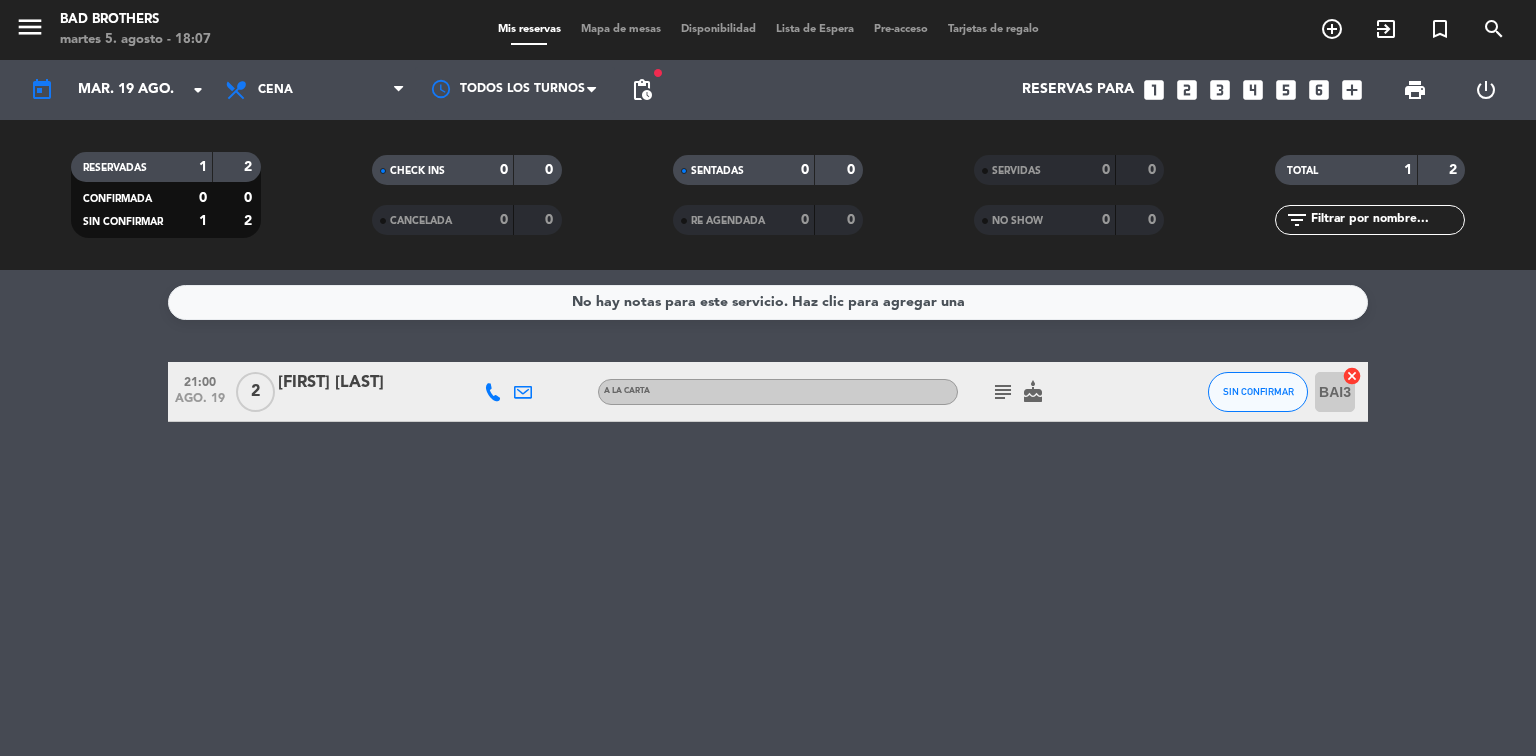 click on "subject" 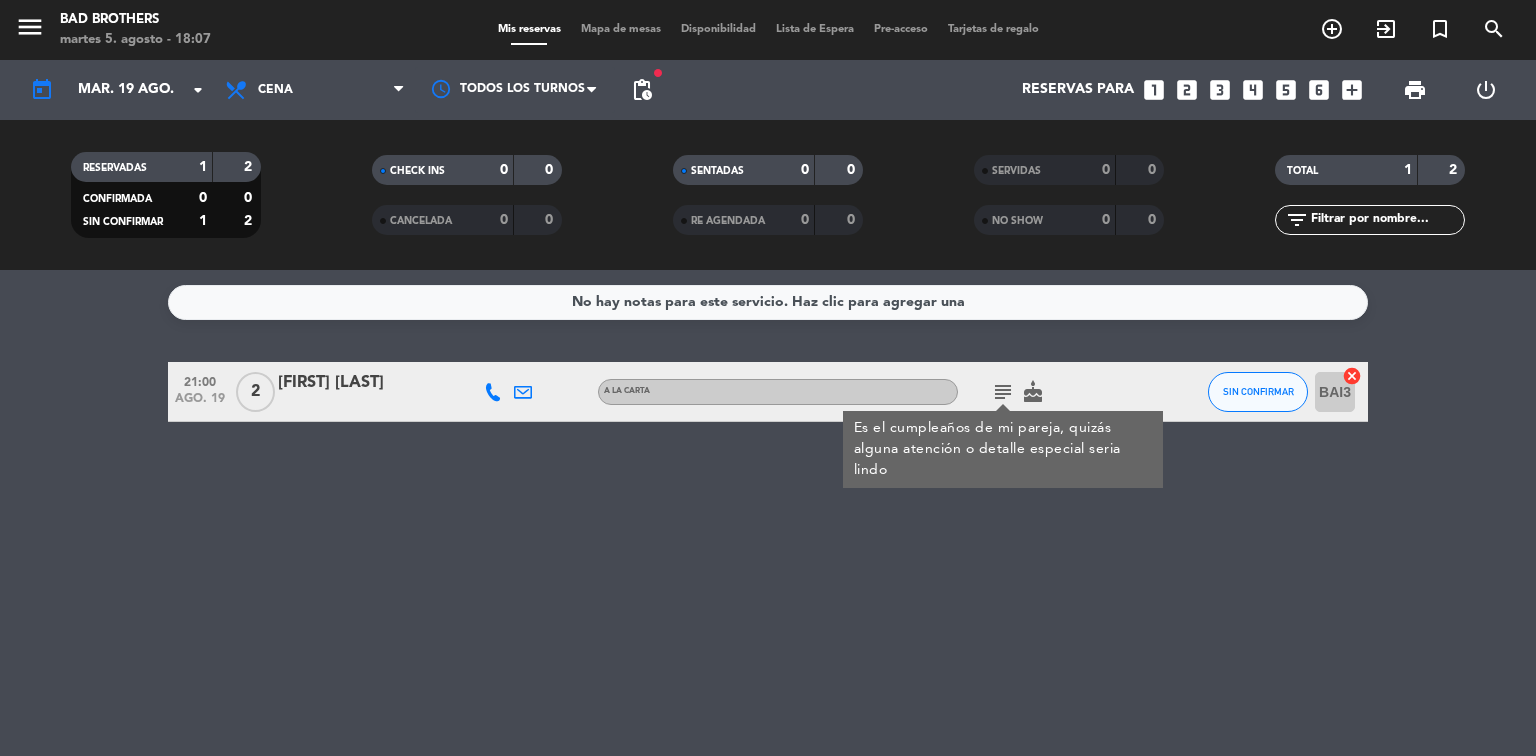click on "subject Es el cumpleaños de mi pareja, quizás alguna atención o detalle especial seria lindo cake" 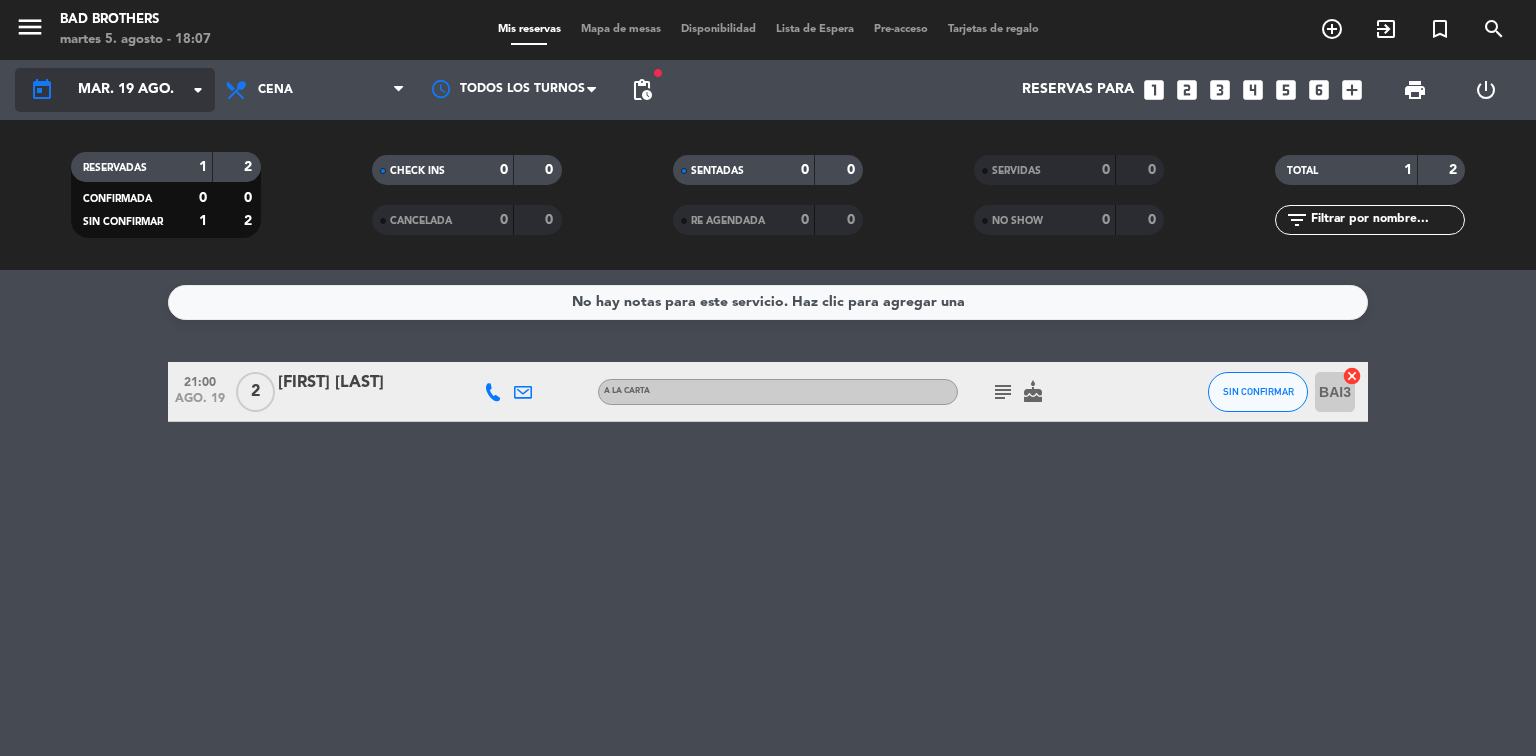 click on "mar. 19 ago." 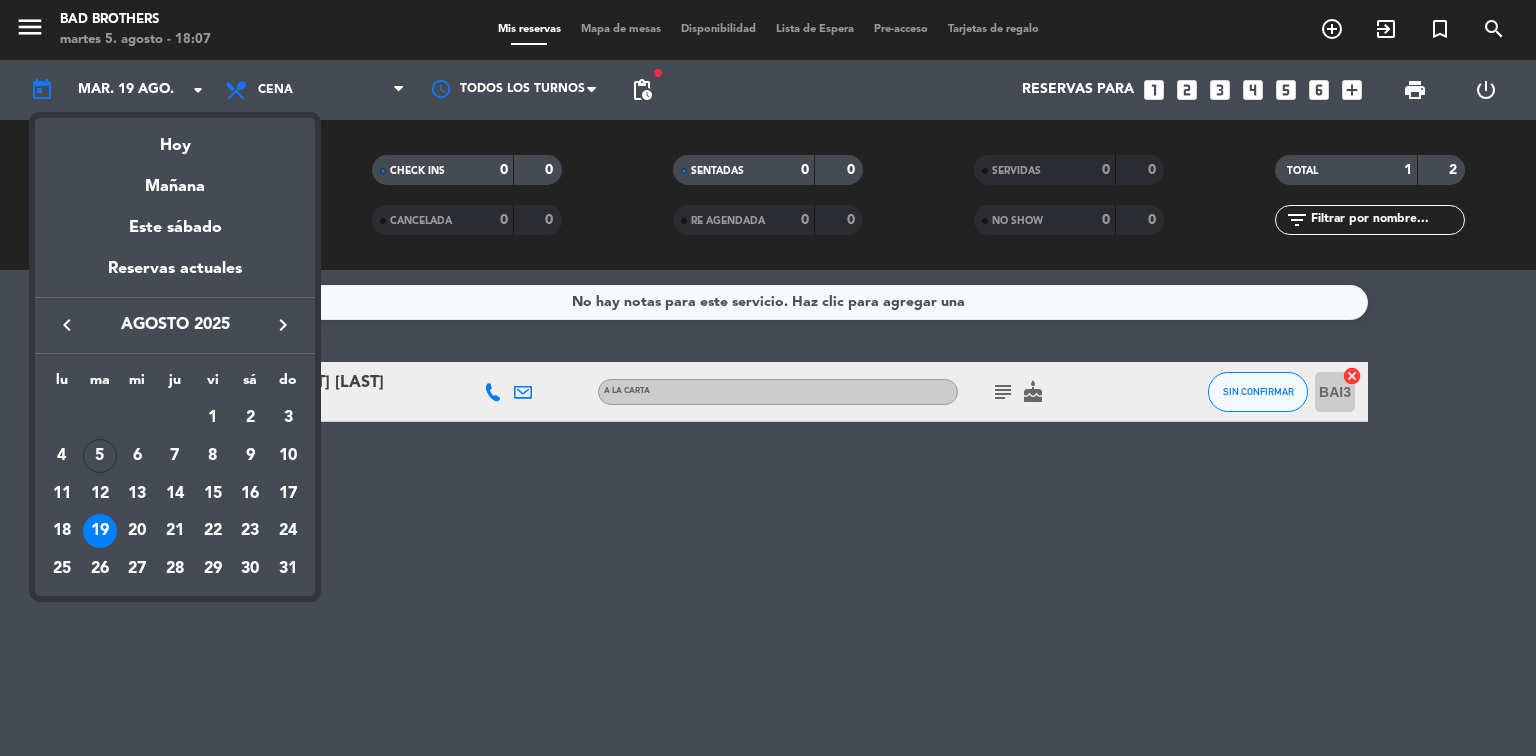 click on "26" at bounding box center [100, 569] 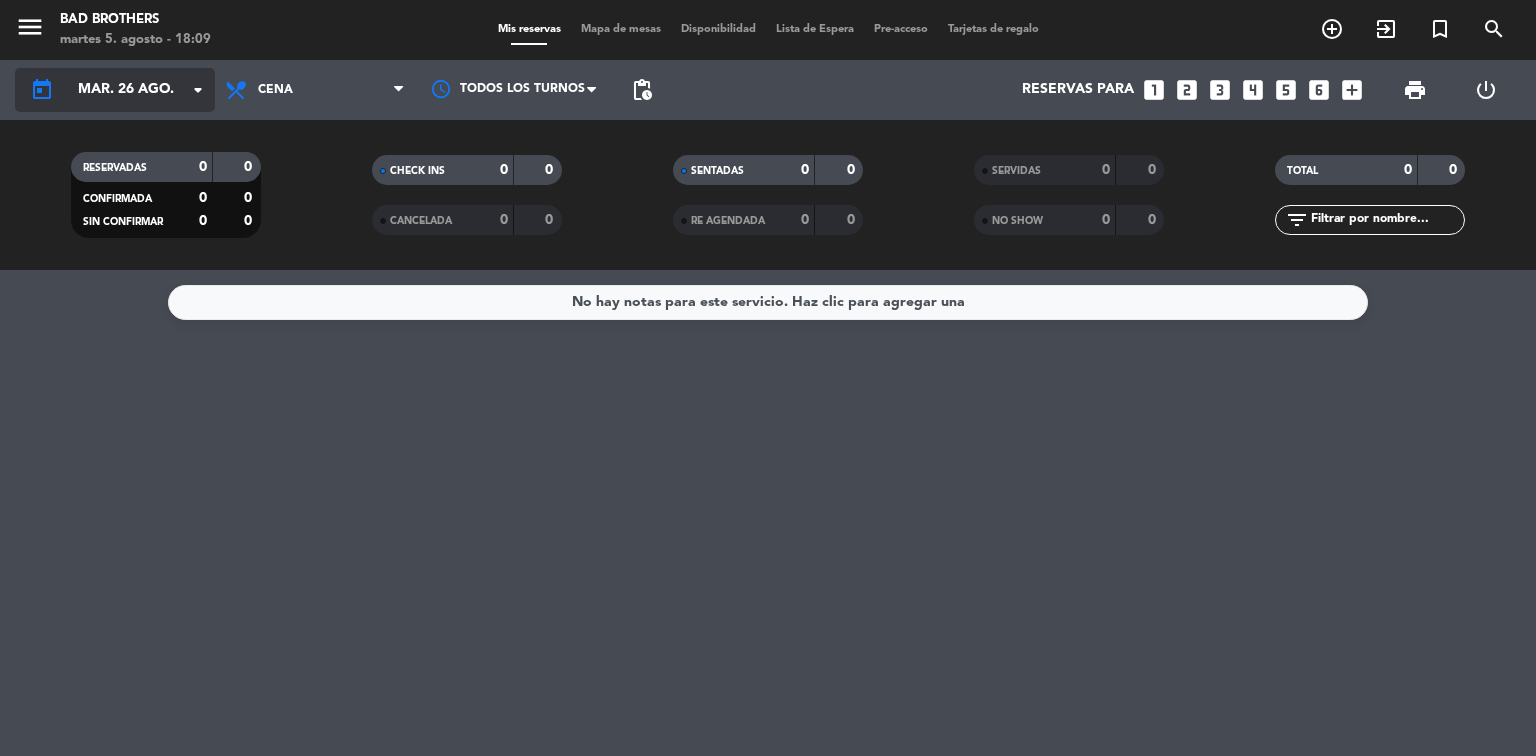 click on "mar. 26 ago." 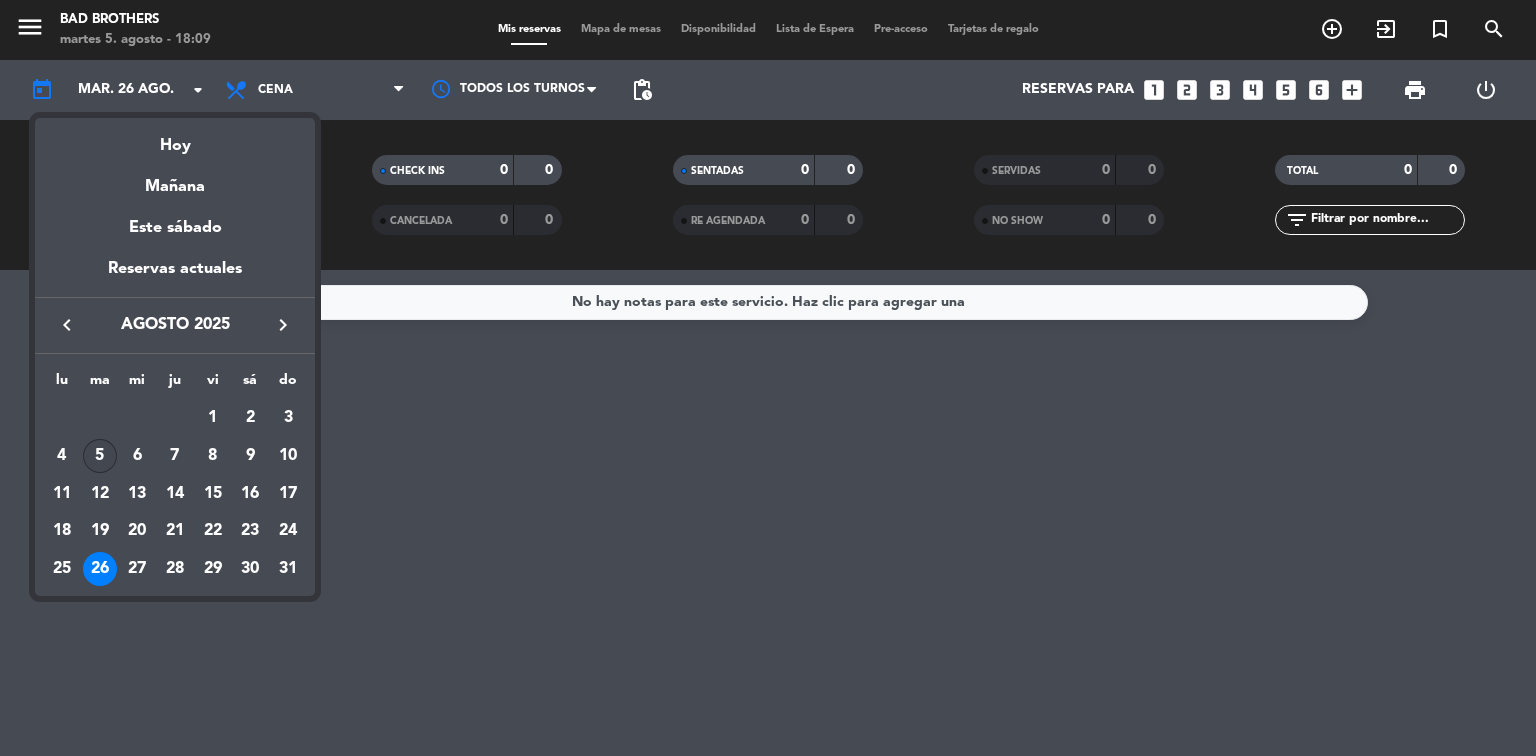 click on "5" at bounding box center (100, 456) 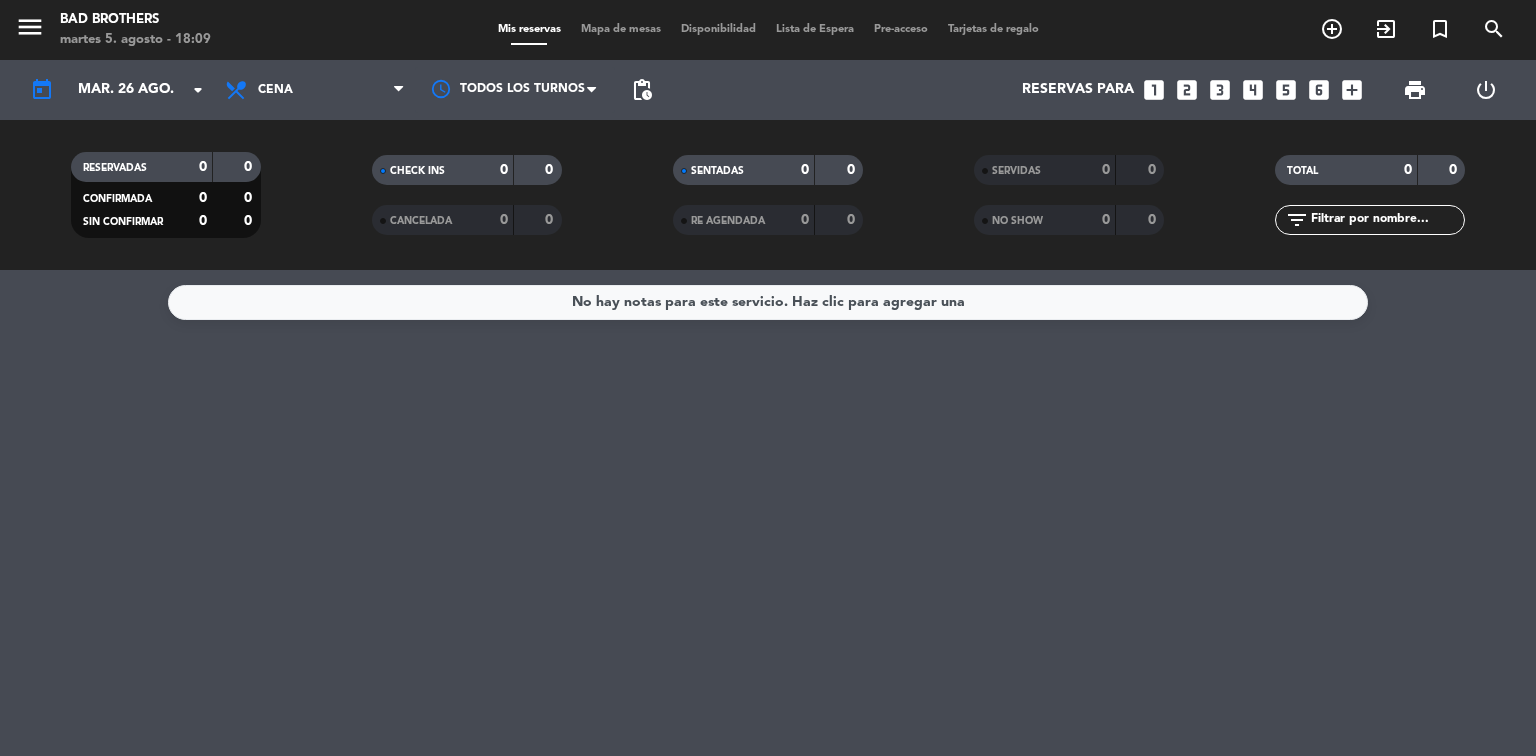 type on "mar. 5 ago." 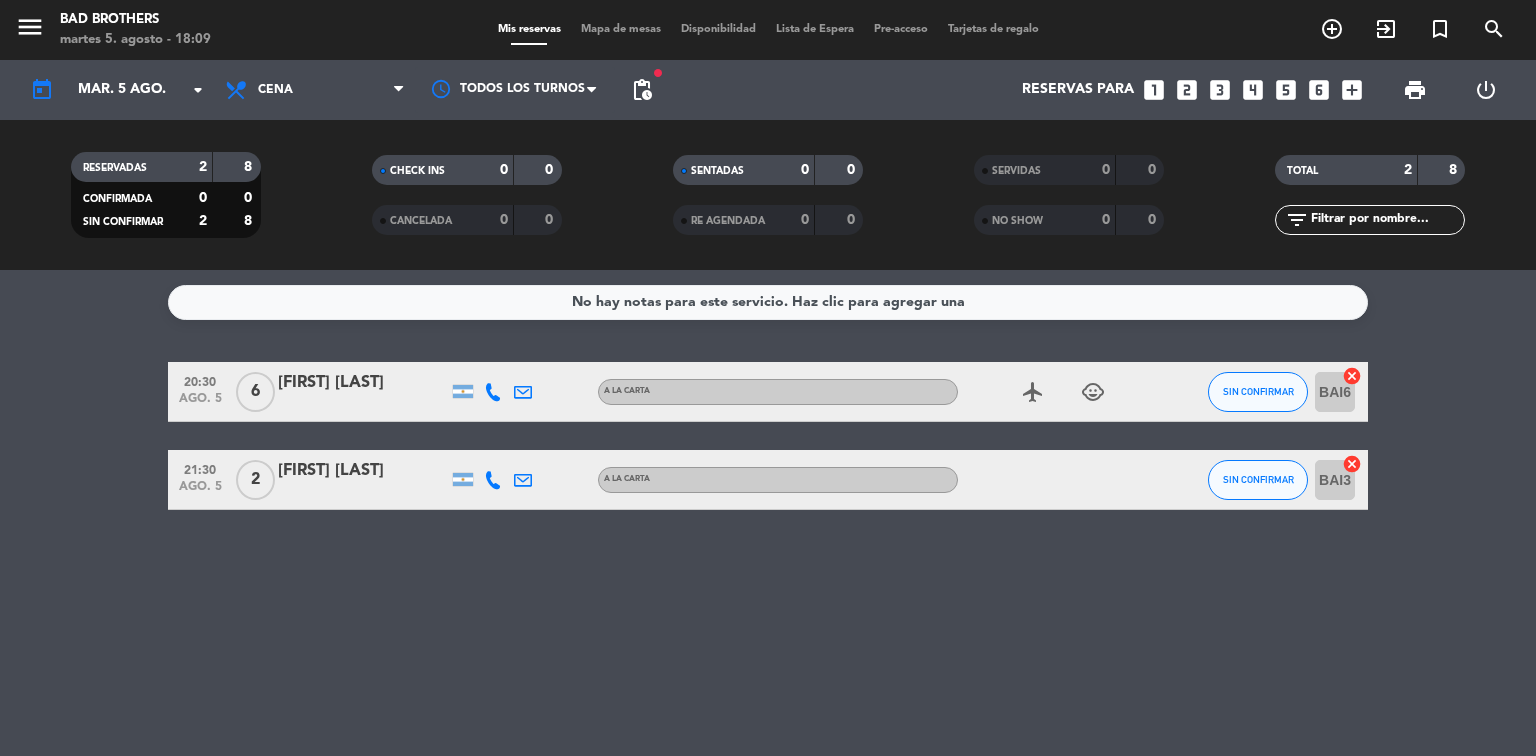 click on "airplanemode_active" 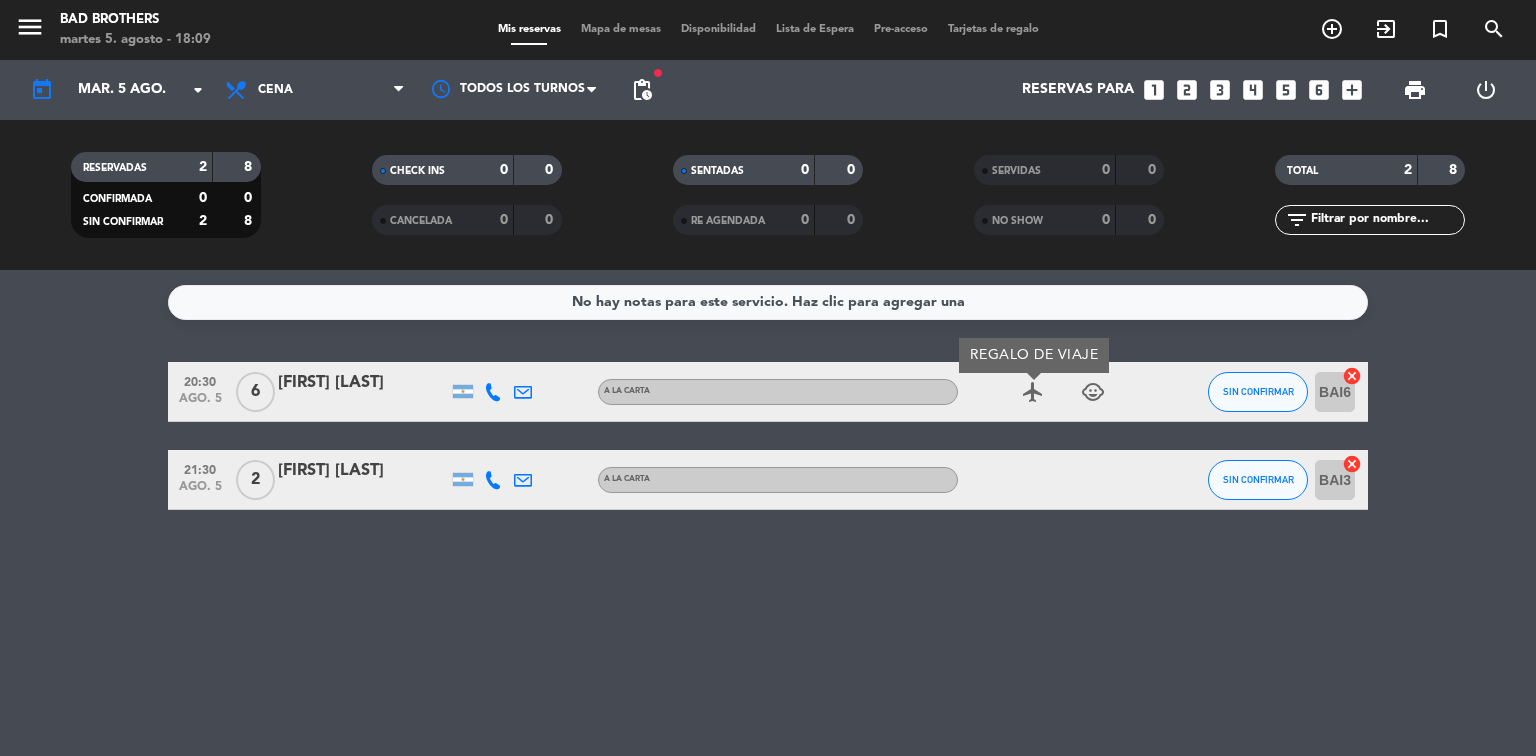 click on "airplanemode_active" 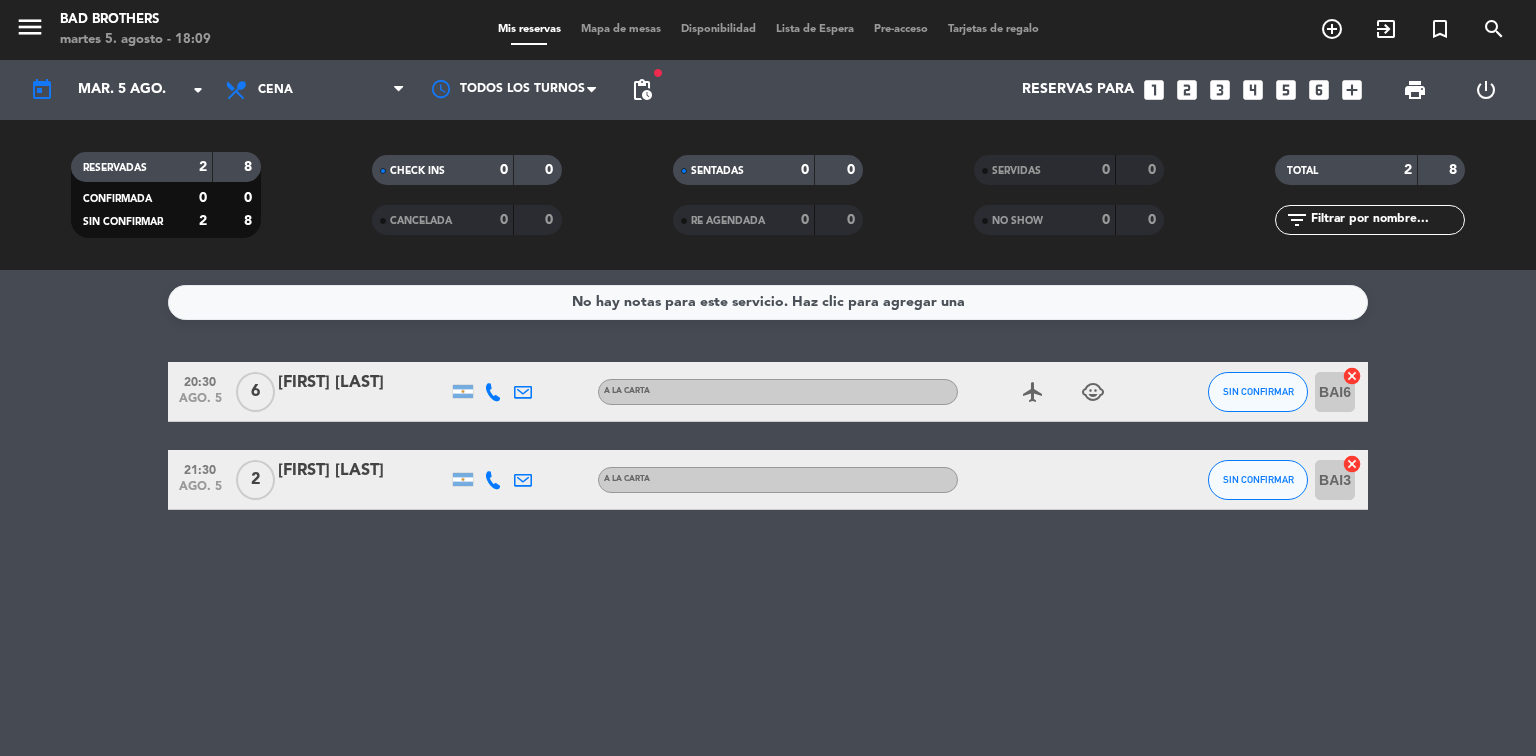 click on "child_care" 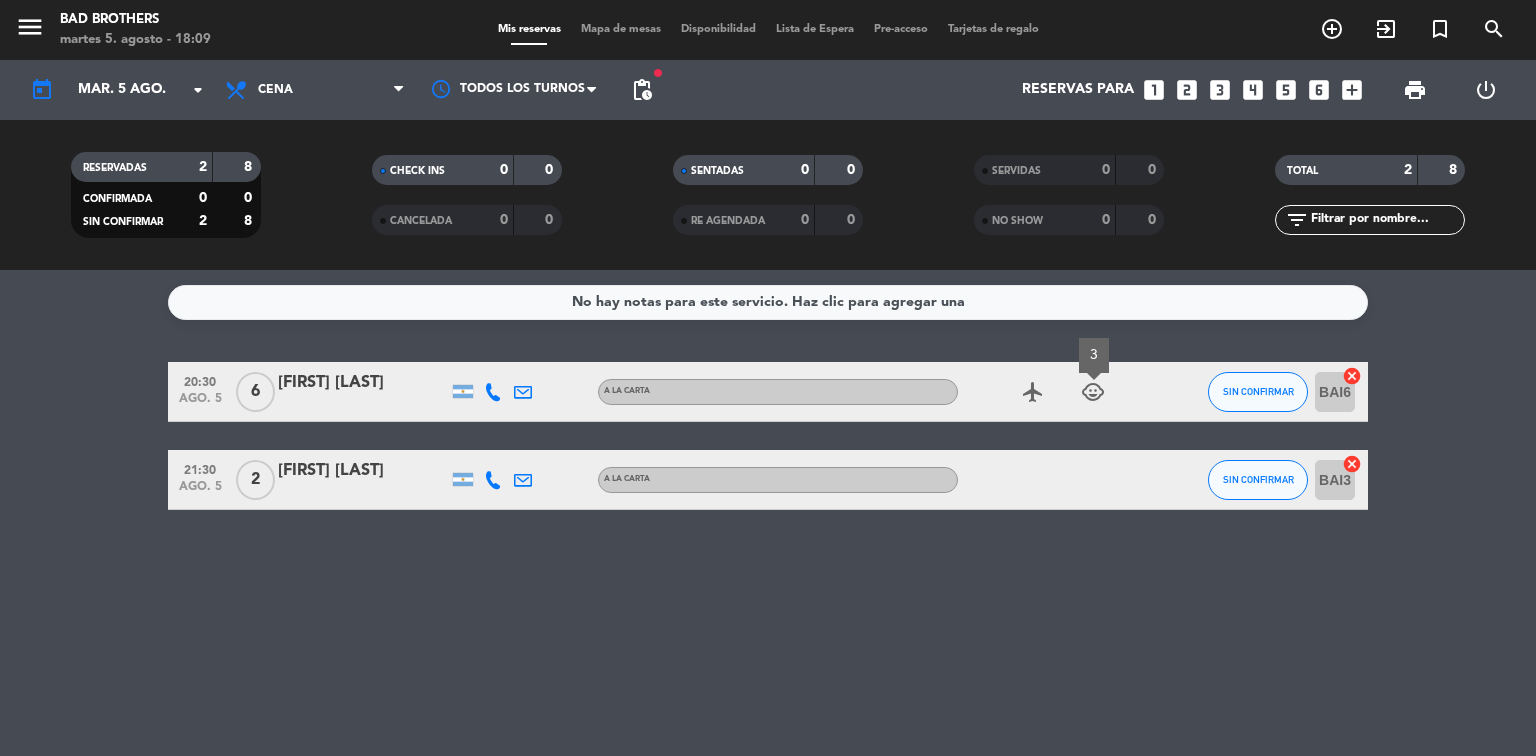 click on "child_care" 